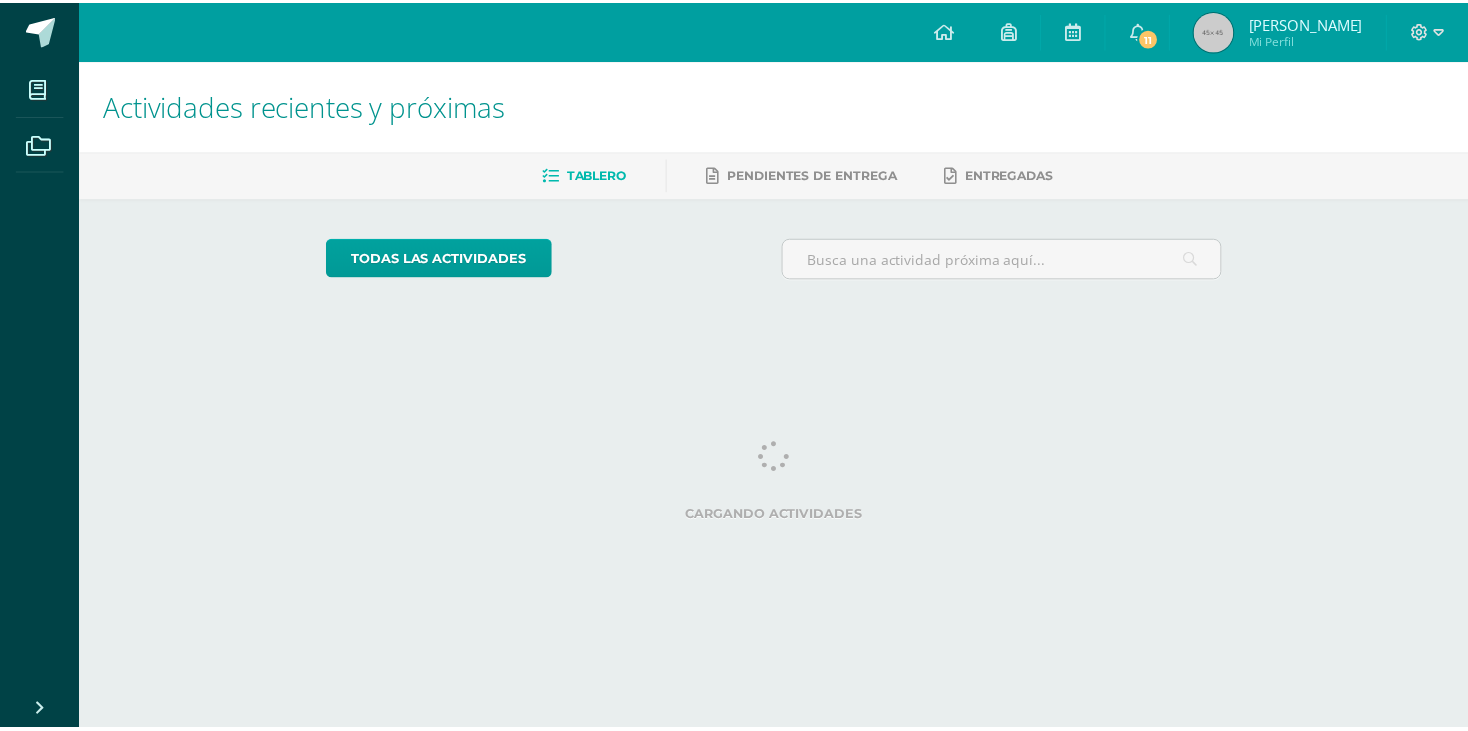 scroll, scrollTop: 0, scrollLeft: 0, axis: both 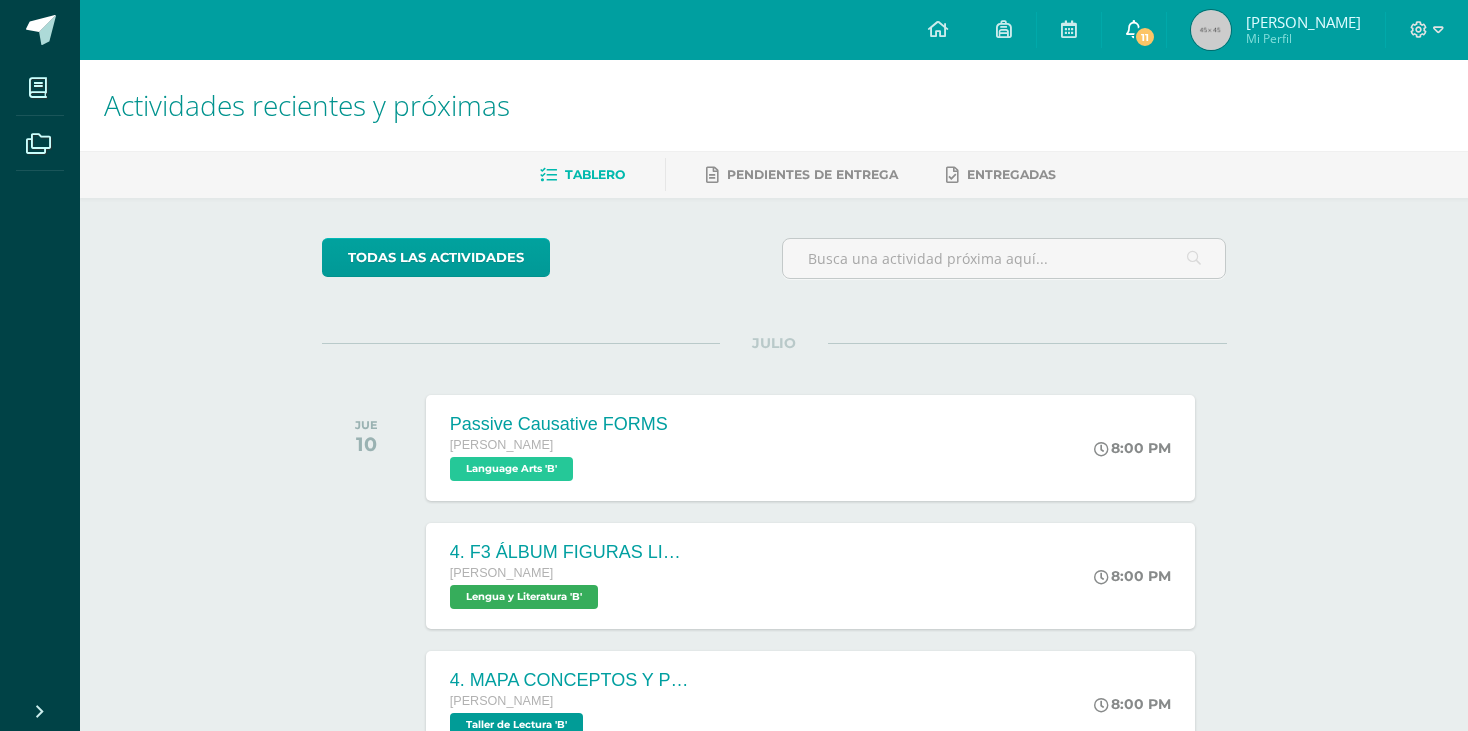 click at bounding box center [1134, 29] 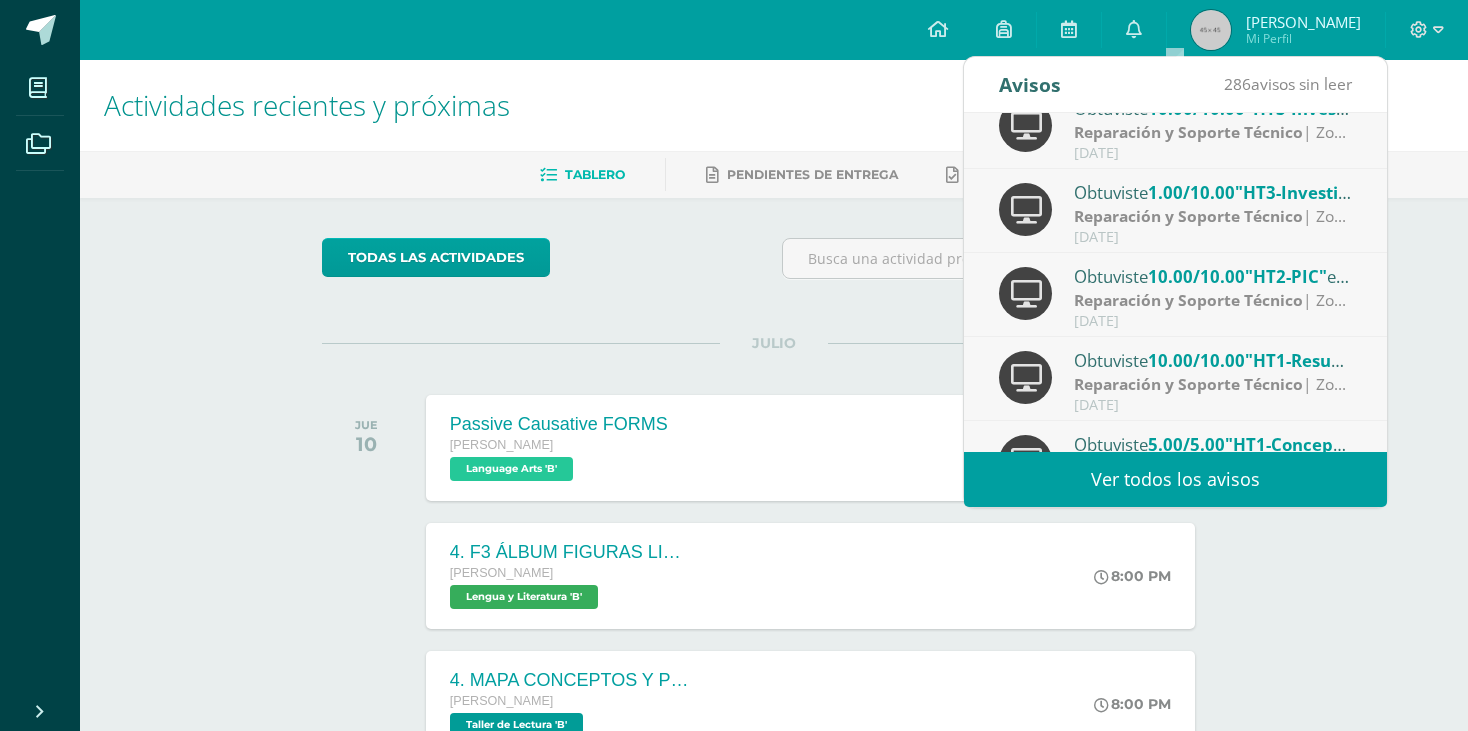 scroll, scrollTop: 255, scrollLeft: 0, axis: vertical 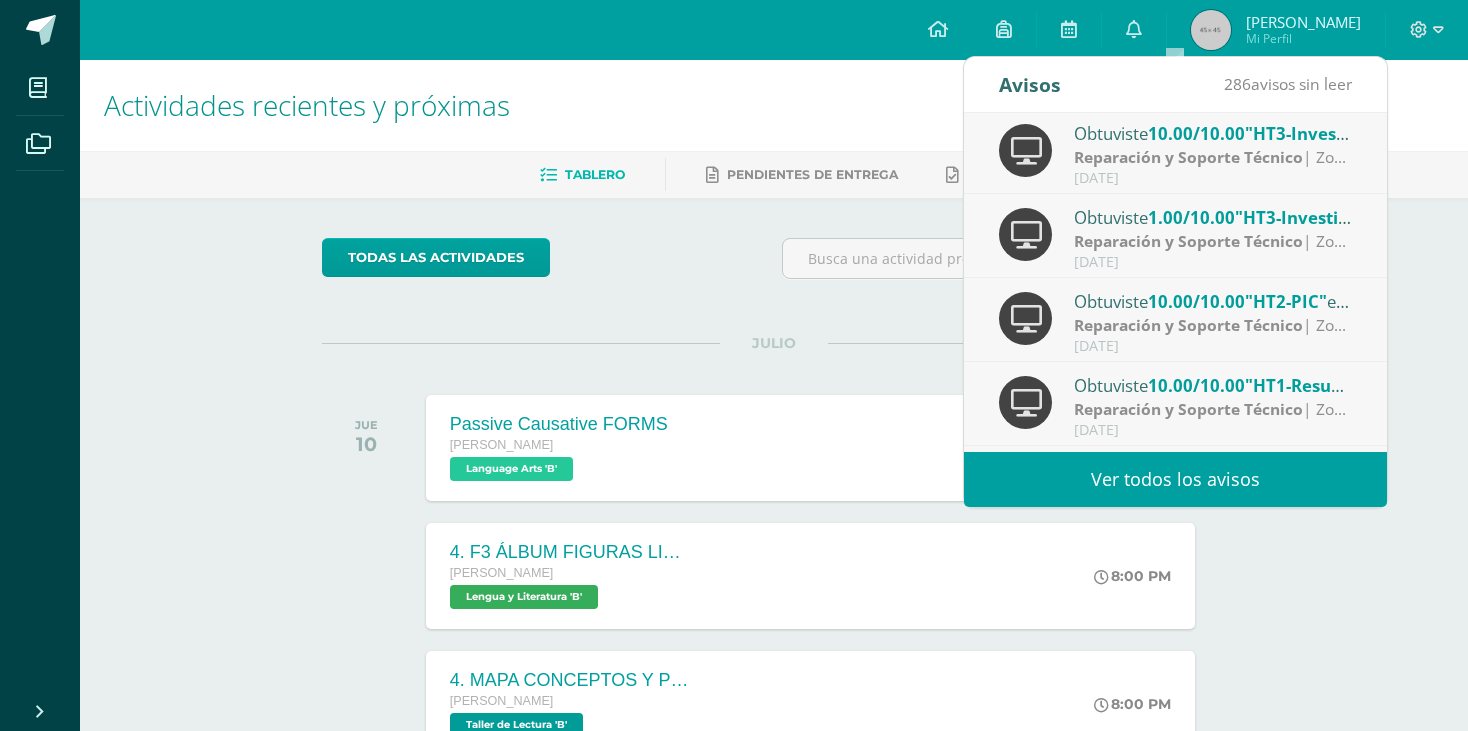 click on ""HT3-Investigación PCC"" at bounding box center (1336, 217) 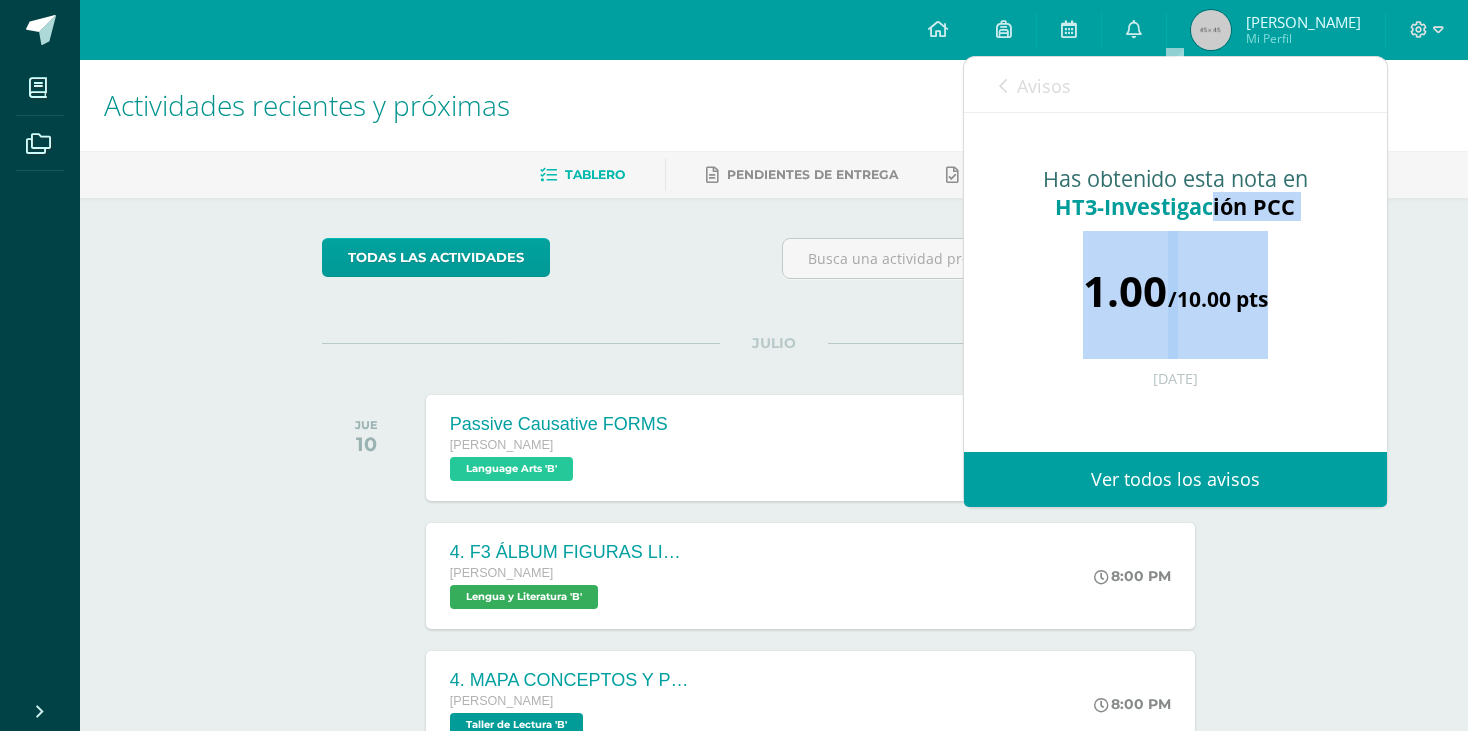 drag, startPoint x: 1271, startPoint y: 286, endPoint x: 1212, endPoint y: 195, distance: 108.45275 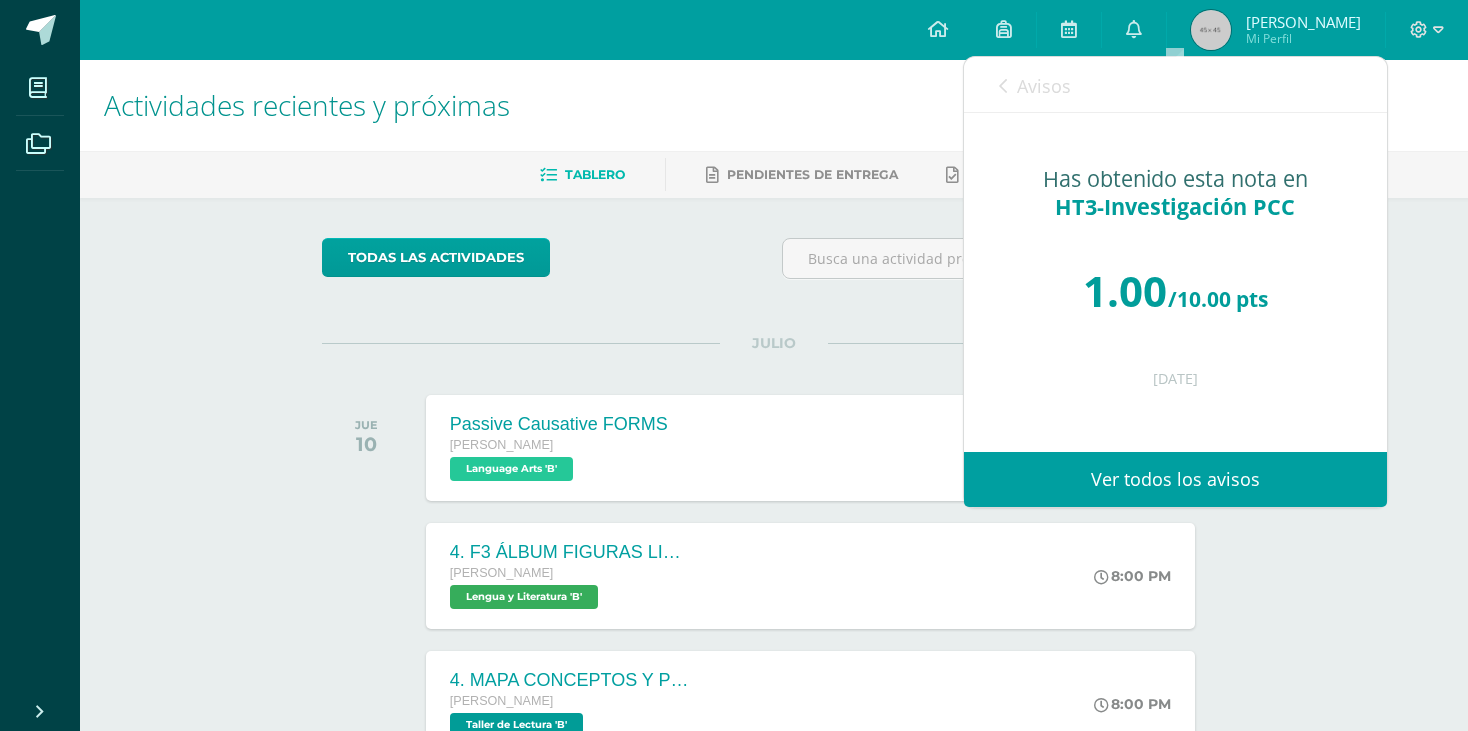 click at bounding box center (1003, 86) 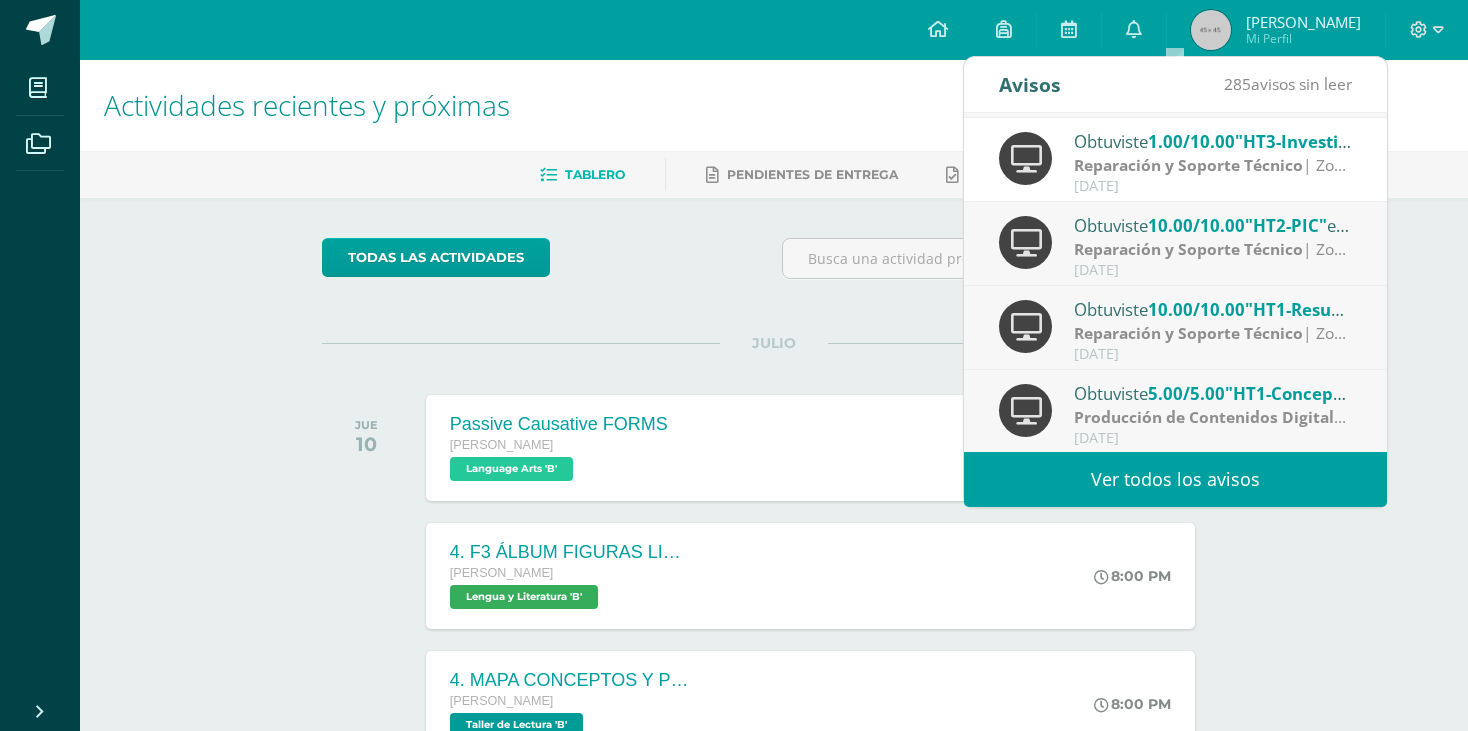 scroll, scrollTop: 332, scrollLeft: 0, axis: vertical 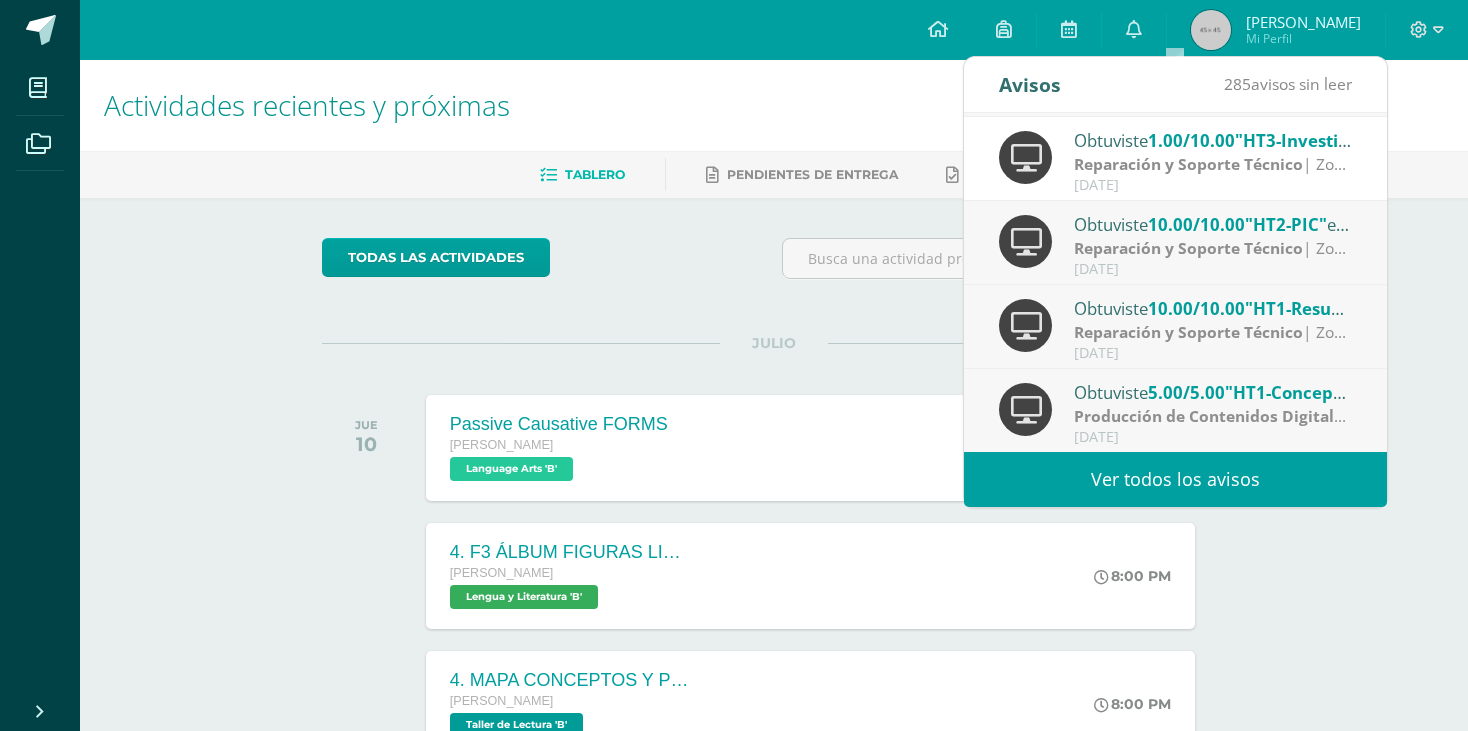 click on "Ver todos los avisos" at bounding box center [1175, 479] 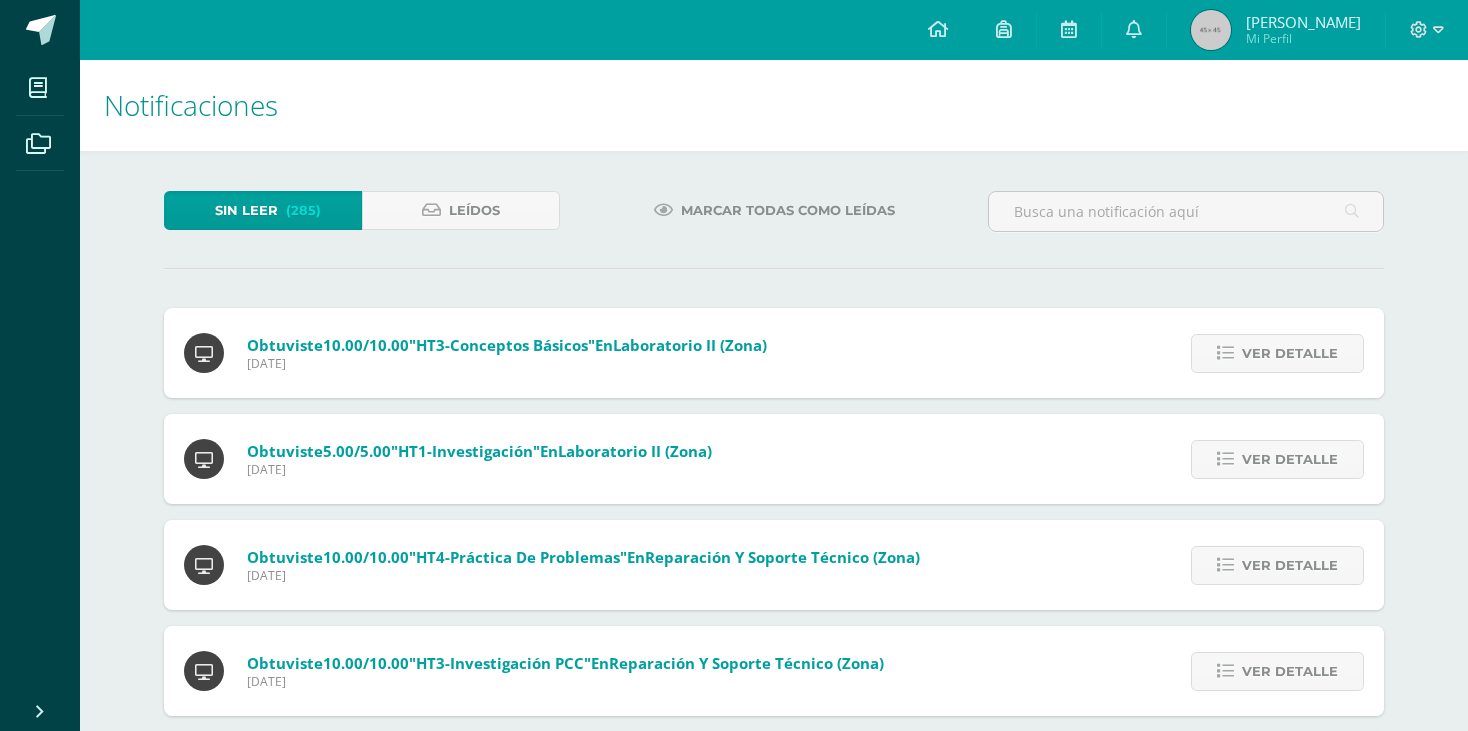 scroll, scrollTop: 0, scrollLeft: 0, axis: both 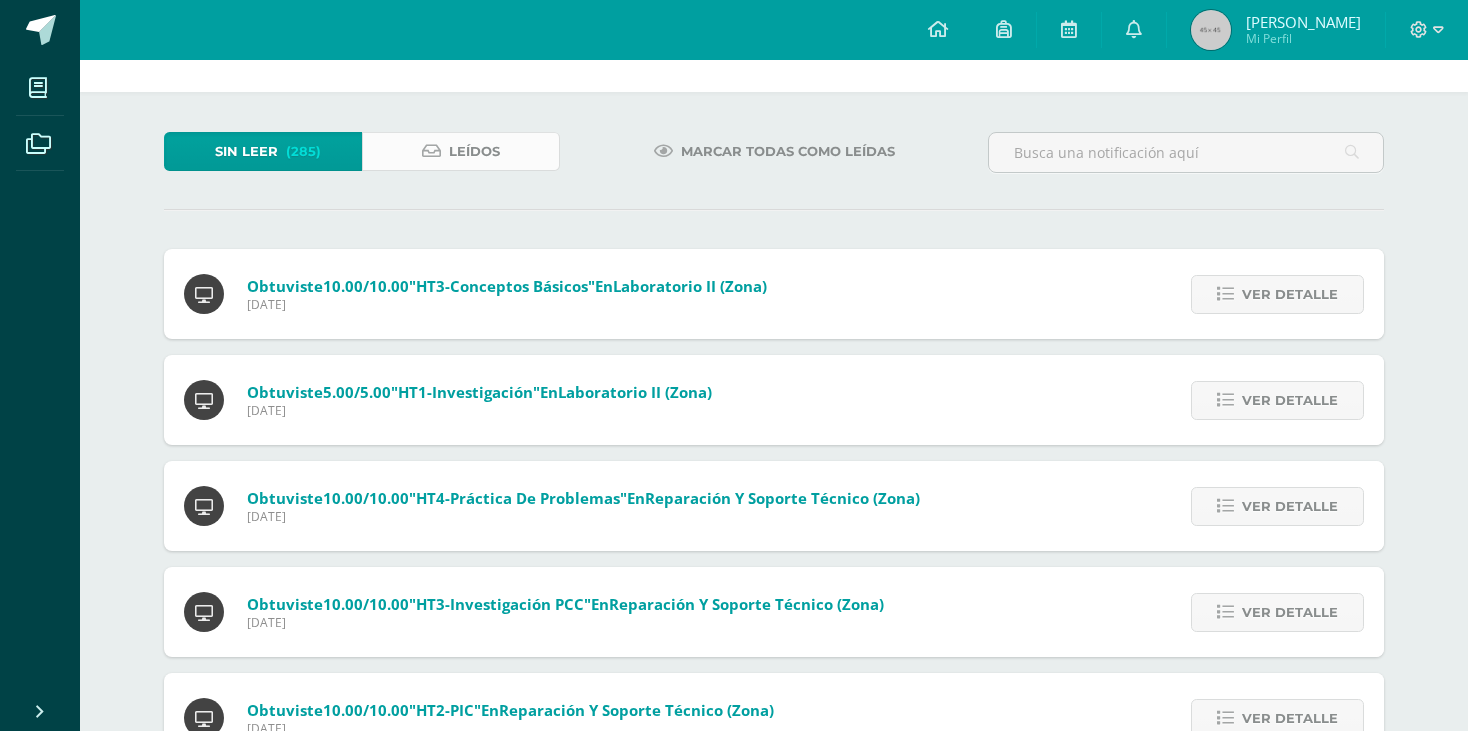 click on "Leídos" at bounding box center [474, 151] 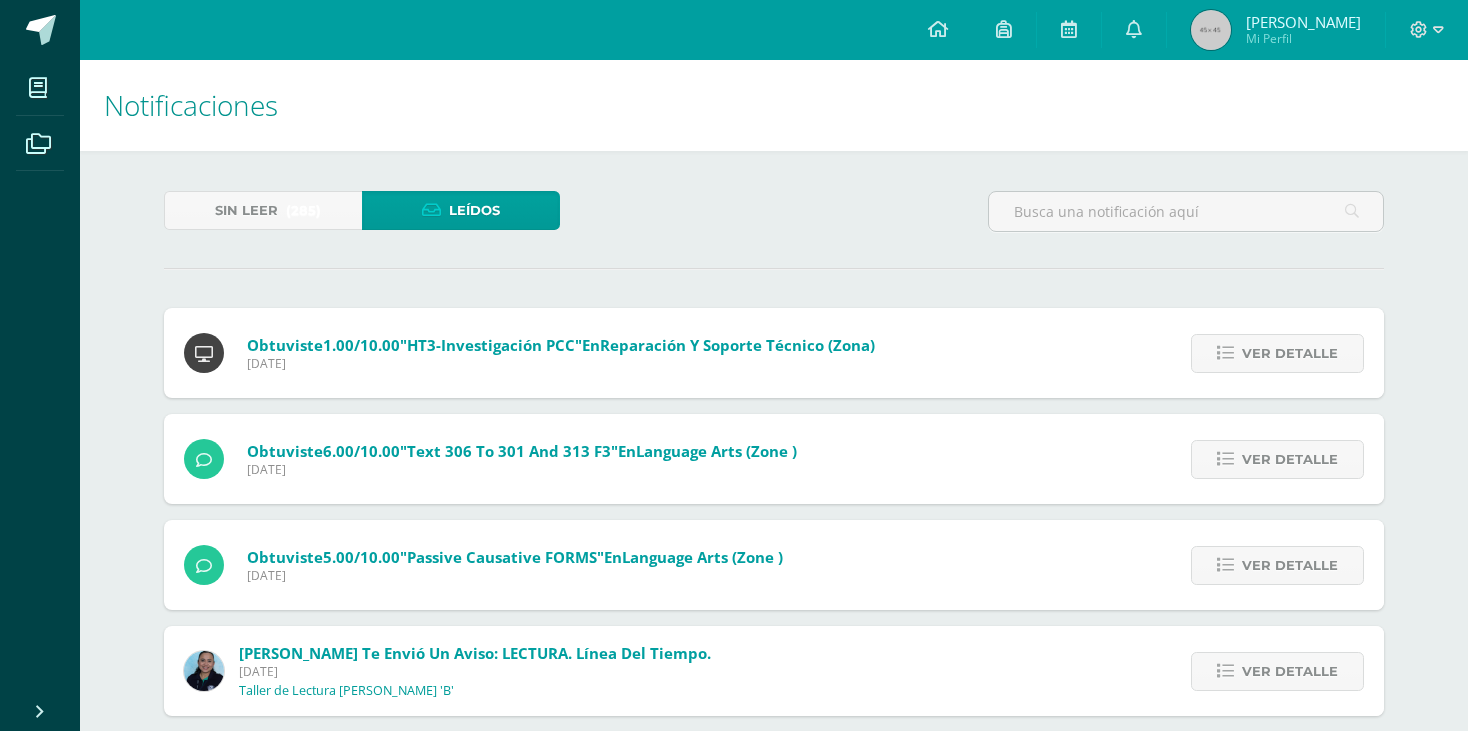 scroll, scrollTop: 0, scrollLeft: 0, axis: both 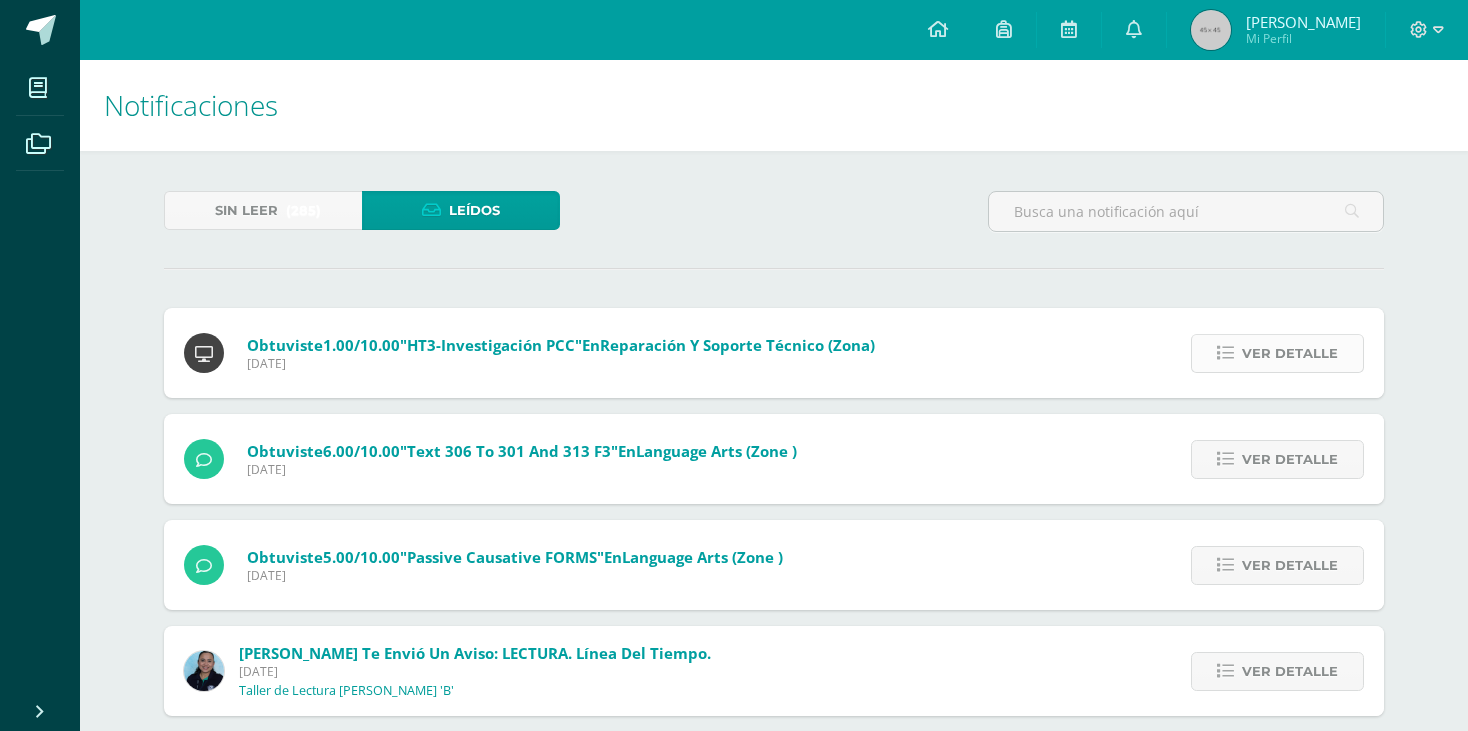 click on "Ver detalle" at bounding box center (1290, 353) 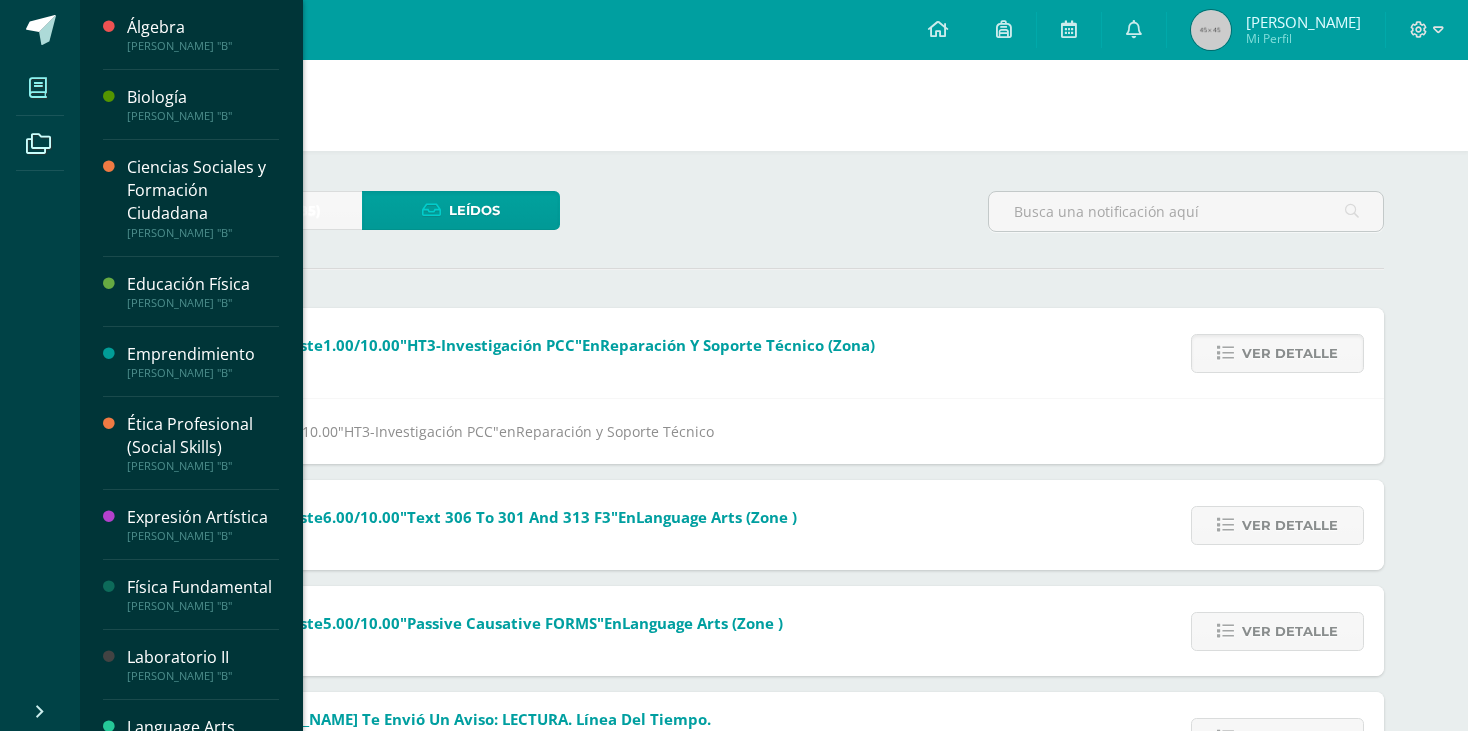 click at bounding box center (38, 87) 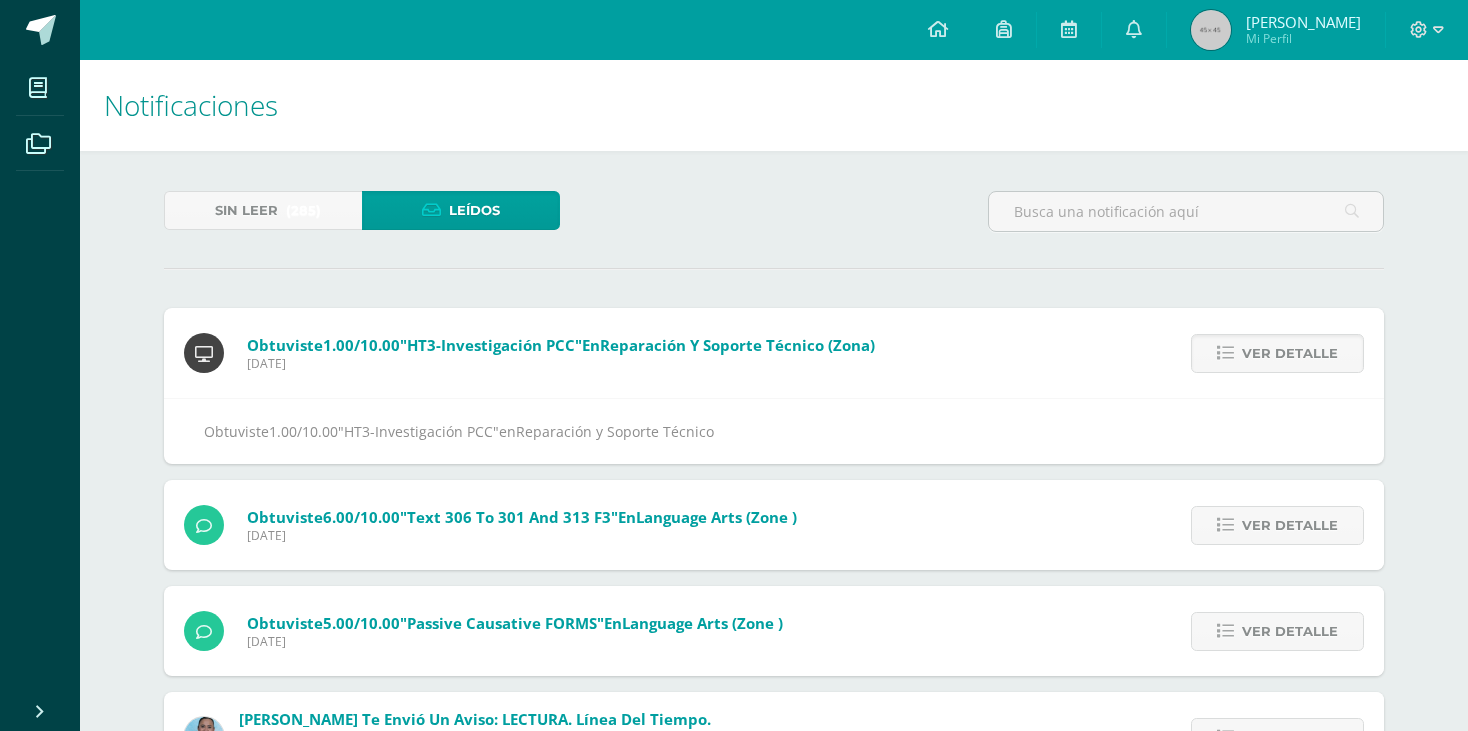 click at bounding box center (1211, 30) 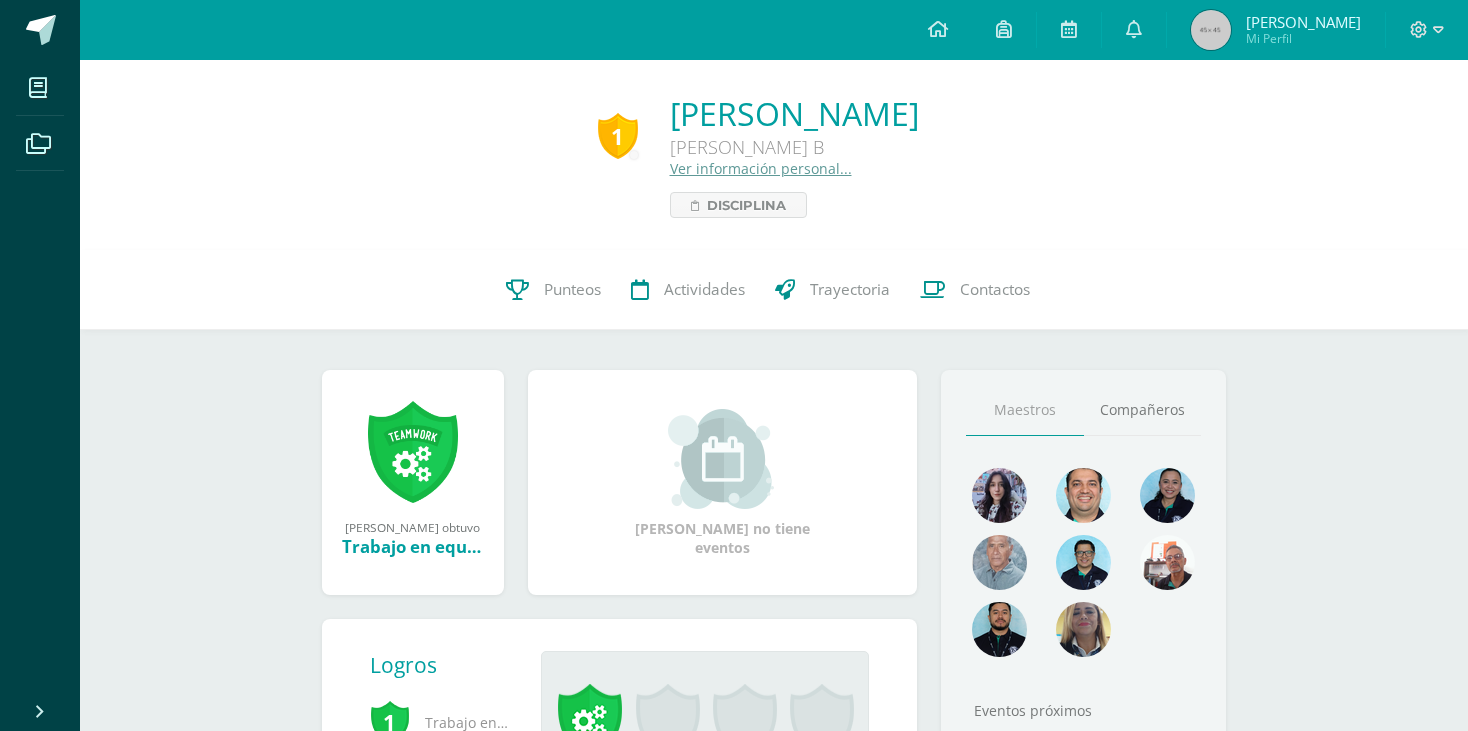 scroll, scrollTop: 0, scrollLeft: 0, axis: both 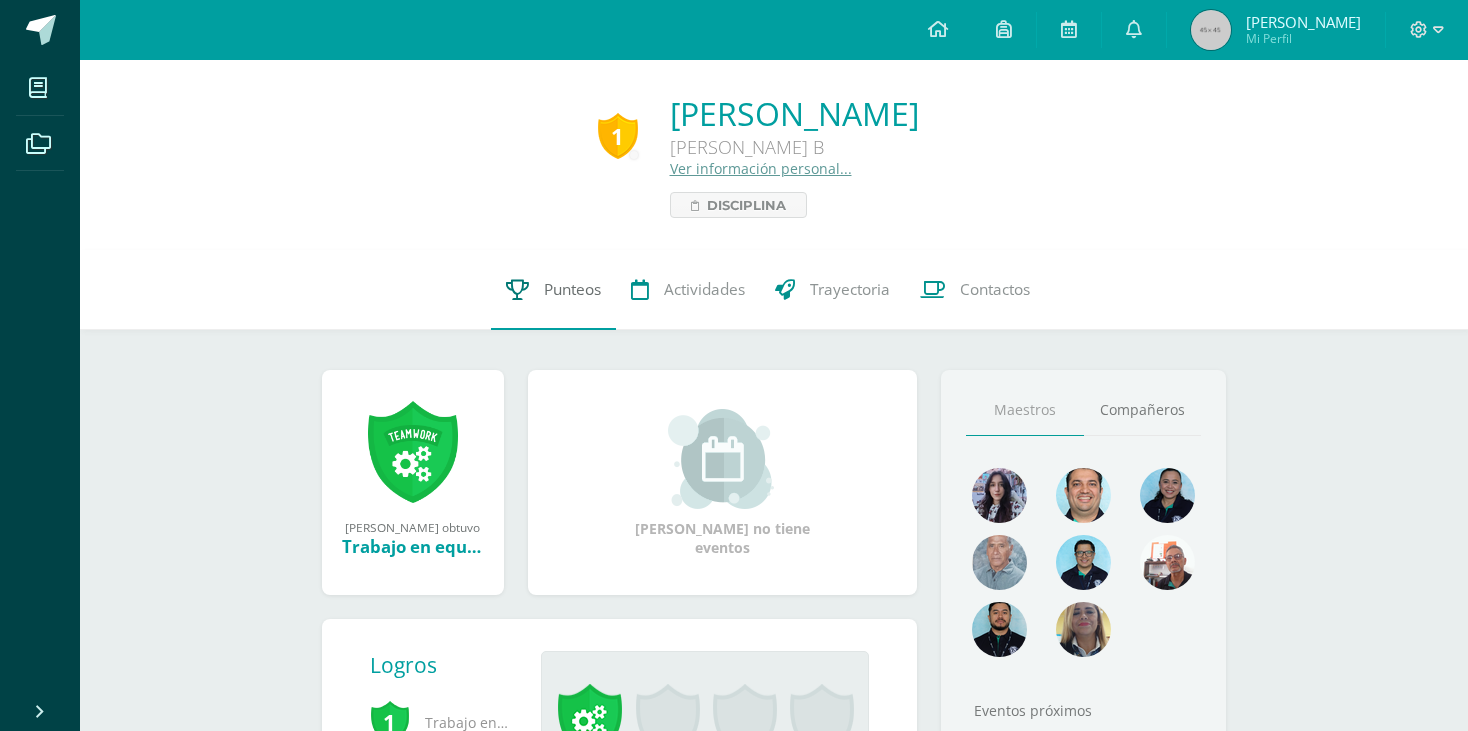 click on "Punteos" at bounding box center (572, 289) 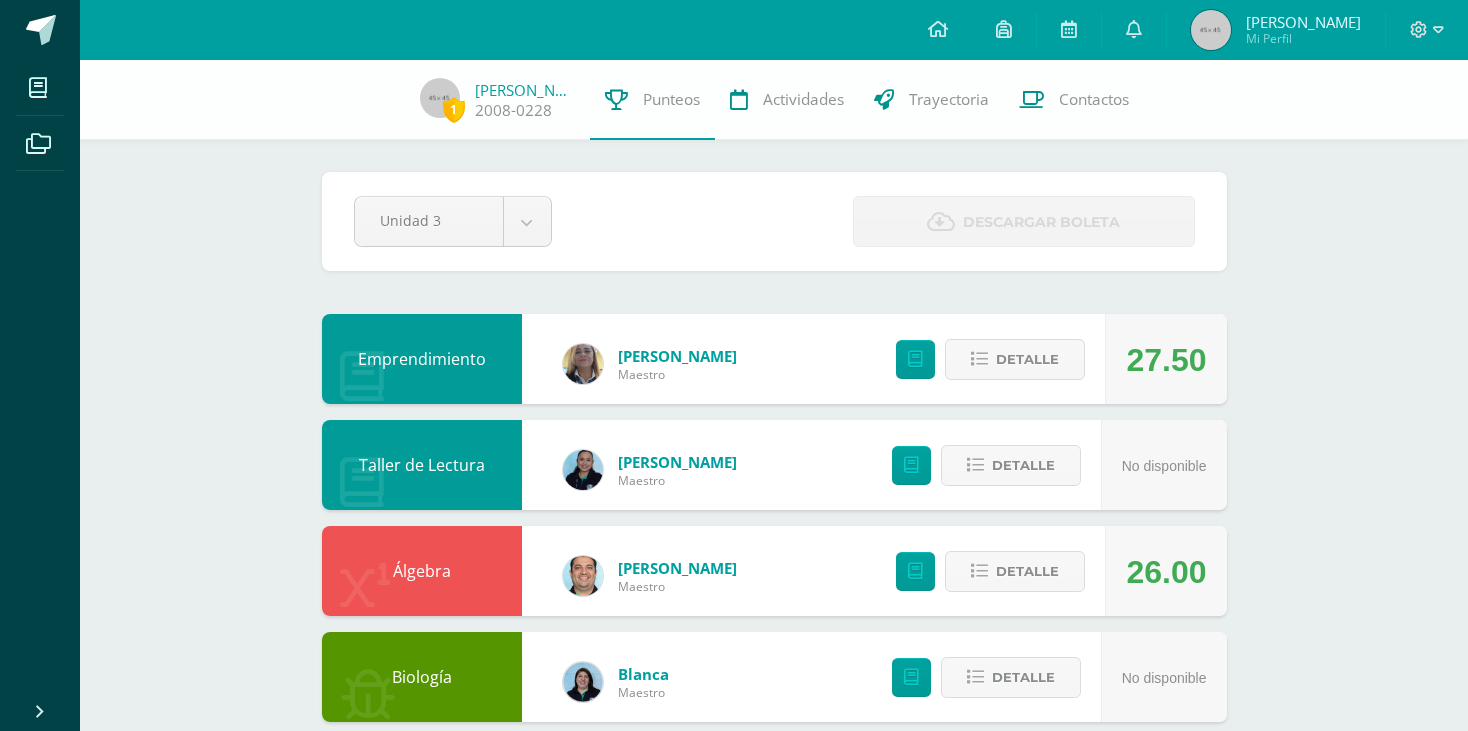 scroll, scrollTop: 0, scrollLeft: 0, axis: both 